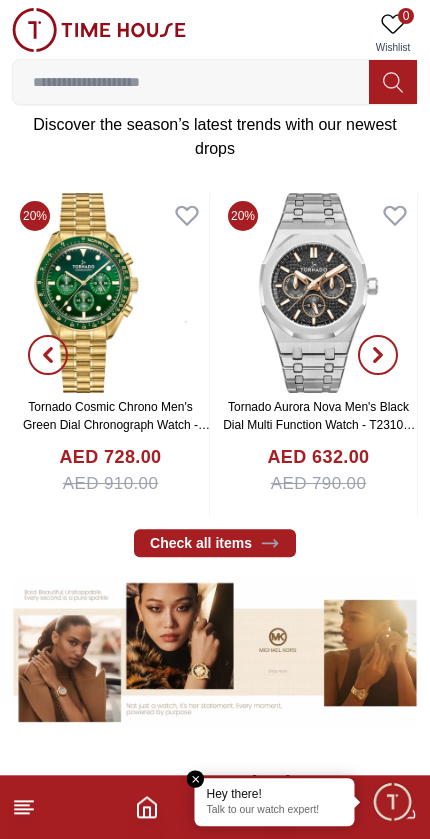 scroll, scrollTop: 0, scrollLeft: 0, axis: both 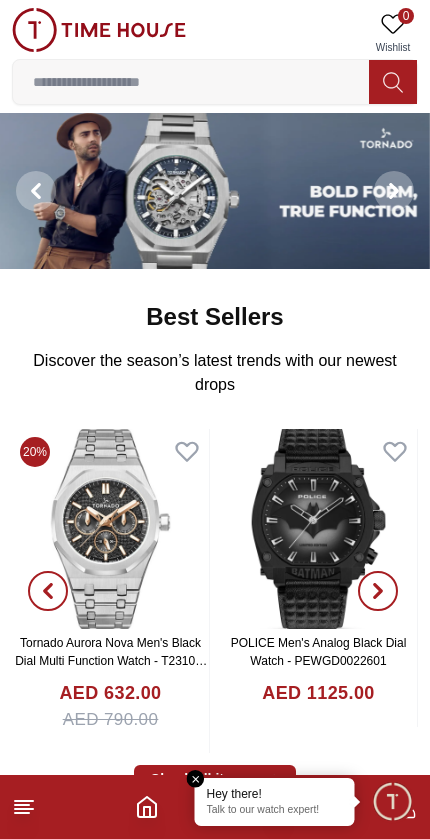 click at bounding box center [392, 801] 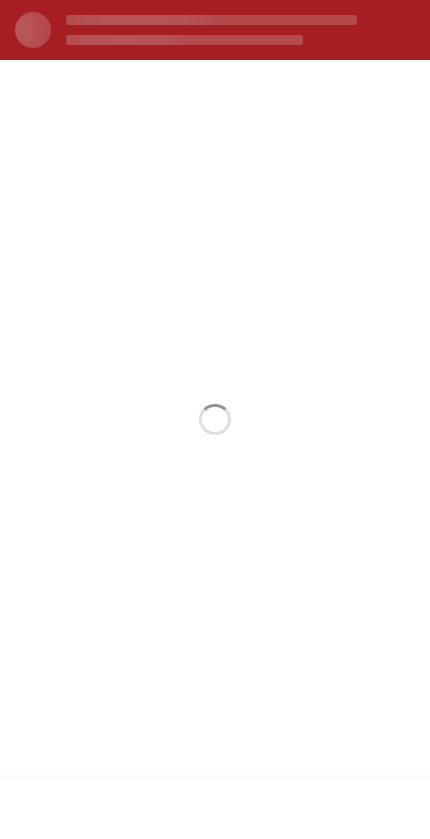 scroll, scrollTop: 0, scrollLeft: 0, axis: both 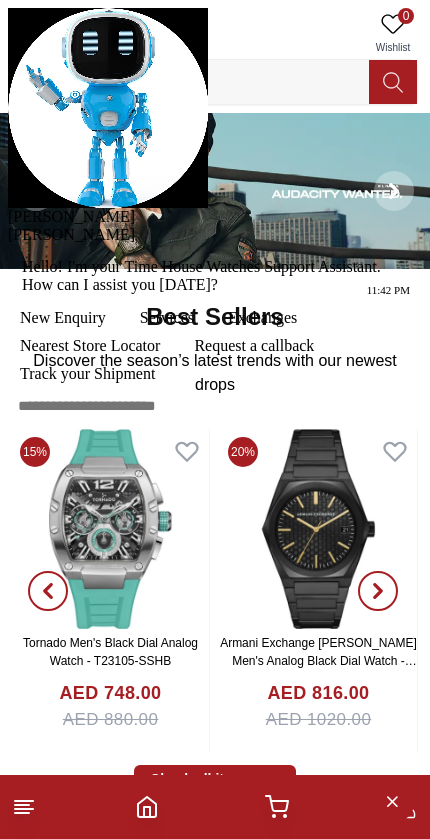 click on "[PERSON_NAME]" at bounding box center [215, 117] 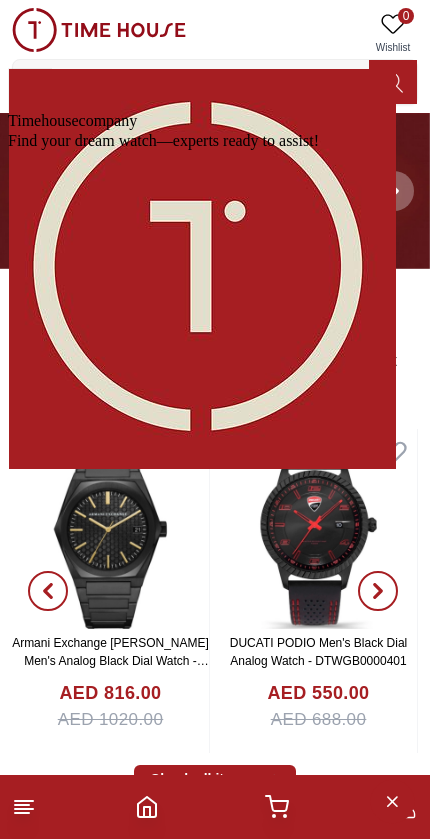 click on "Hello! I'm your Time House Watches Support Assistant. How can I assist you [DATE]?" at bounding box center [174, 983] 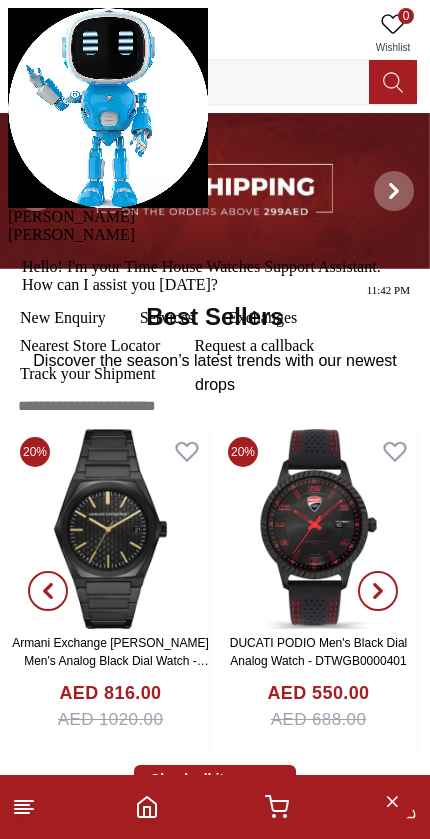 scroll, scrollTop: 215, scrollLeft: 0, axis: vertical 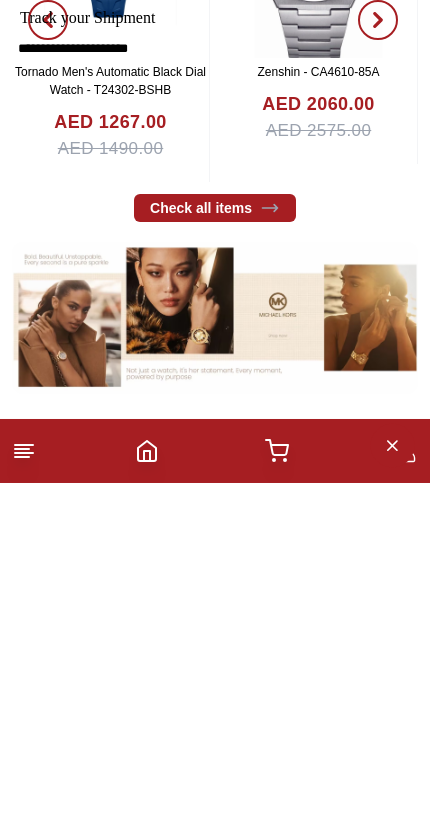 type on "**********" 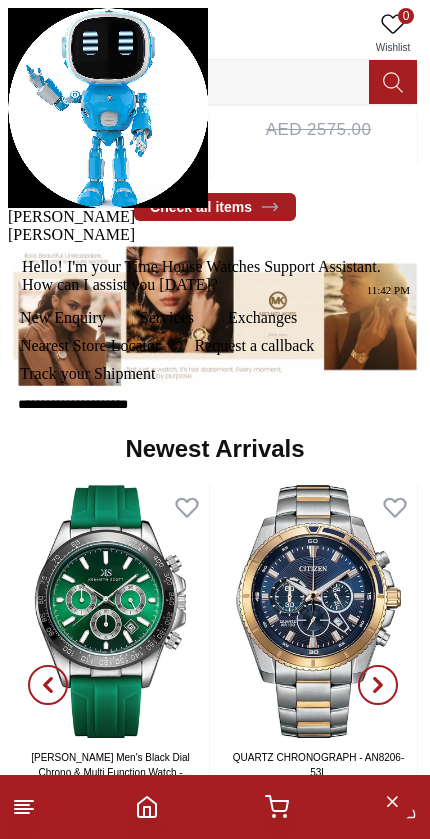 click at bounding box center [10, 488] 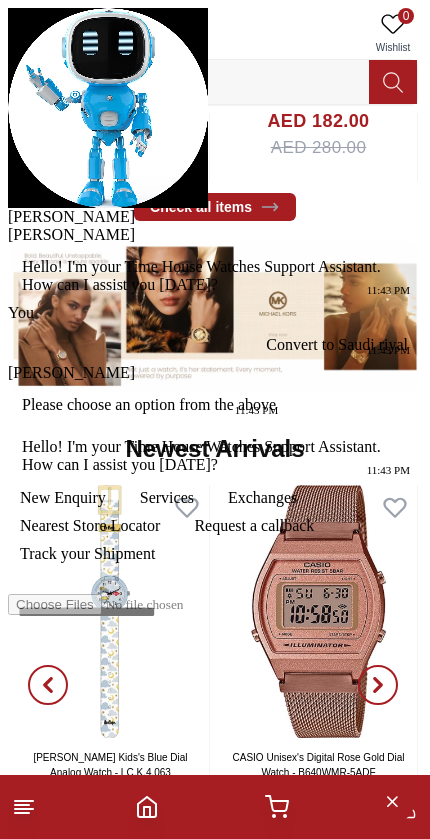 click at bounding box center (8, 226) 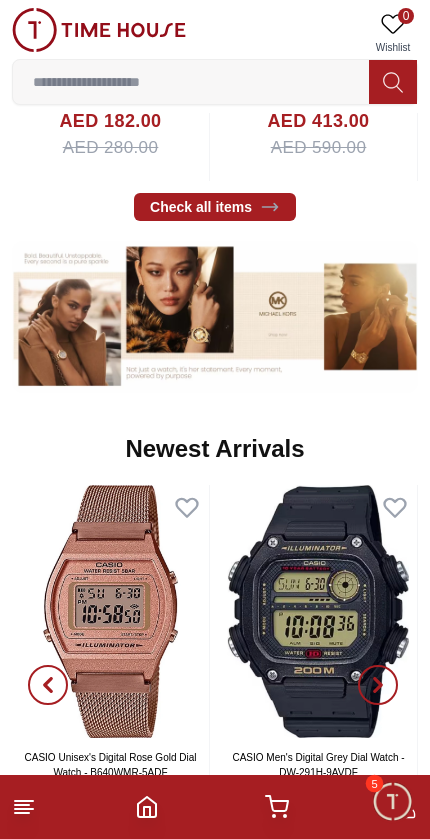 click 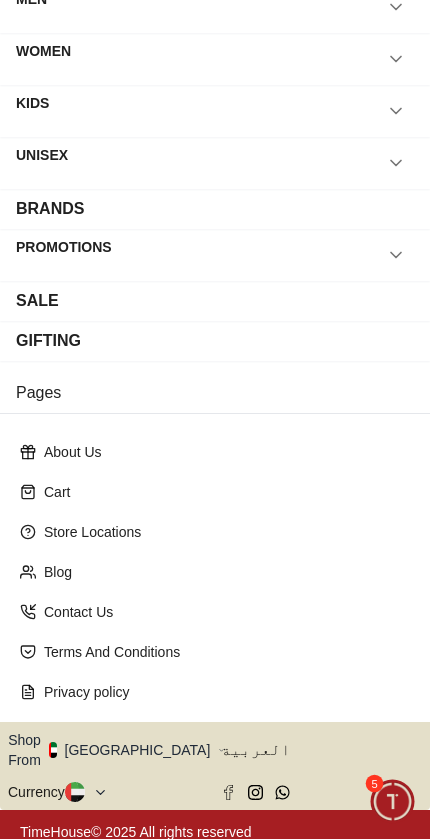 scroll, scrollTop: 94, scrollLeft: 0, axis: vertical 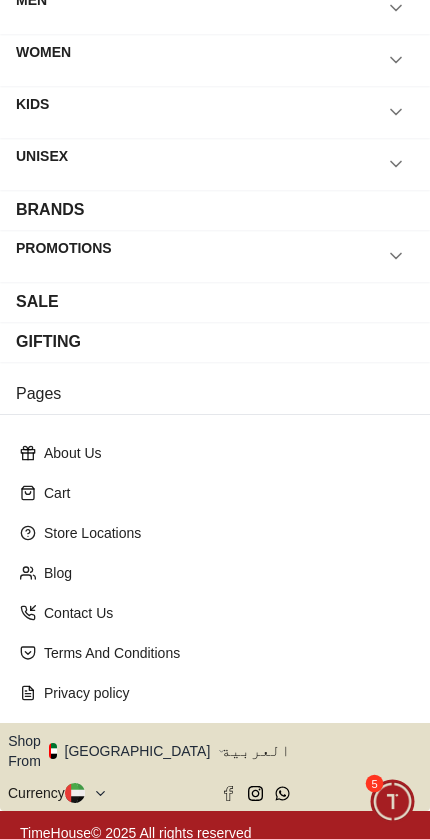 click on "Shop From UAE" at bounding box center (108, 751) 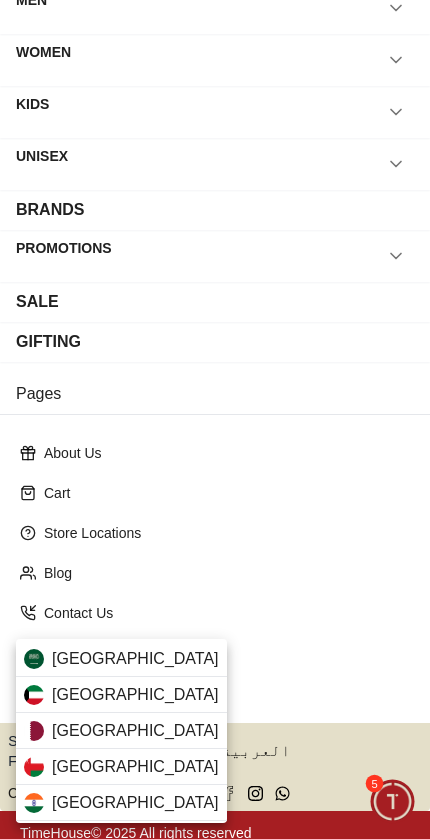 click on "[GEOGRAPHIC_DATA]" at bounding box center (121, 659) 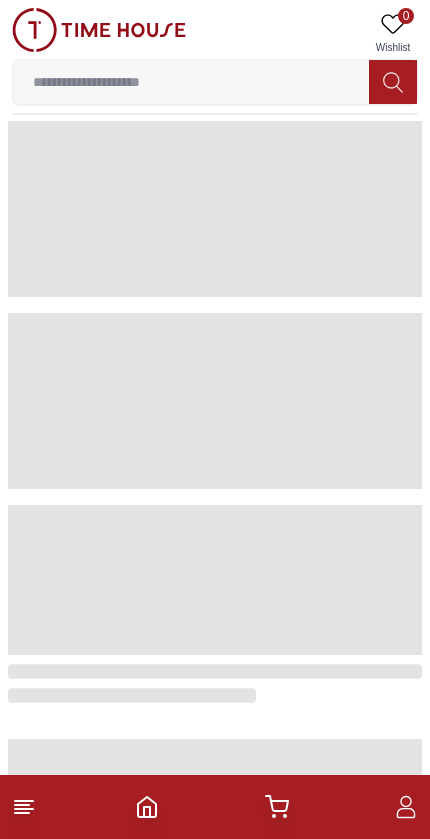 scroll, scrollTop: 0, scrollLeft: 3, axis: horizontal 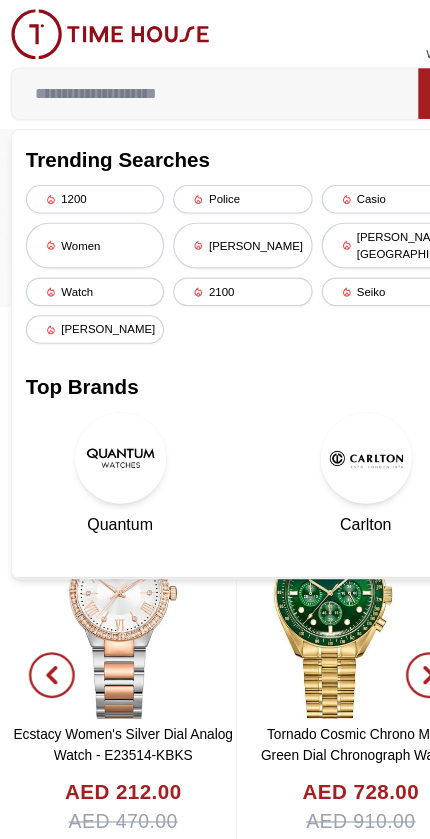 click on "Women" at bounding box center [85, 215] 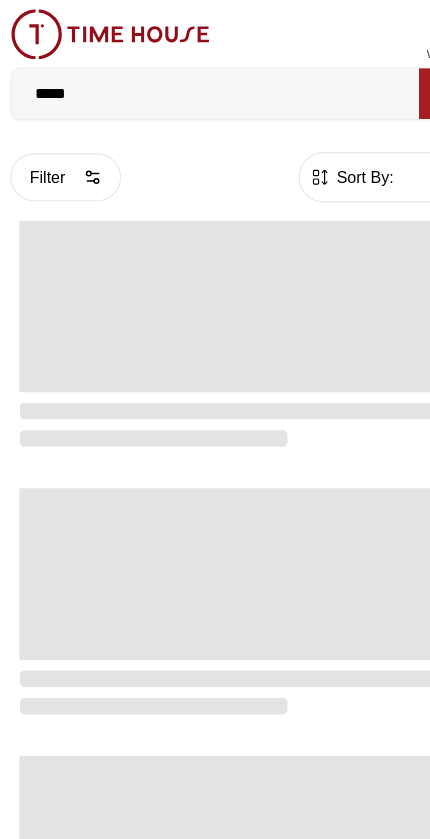 click on "Filter" at bounding box center [60, 155] 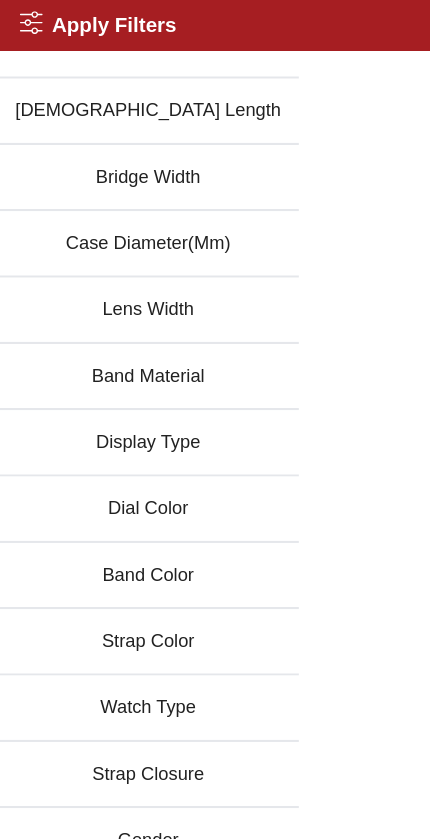 scroll, scrollTop: 183, scrollLeft: 0, axis: vertical 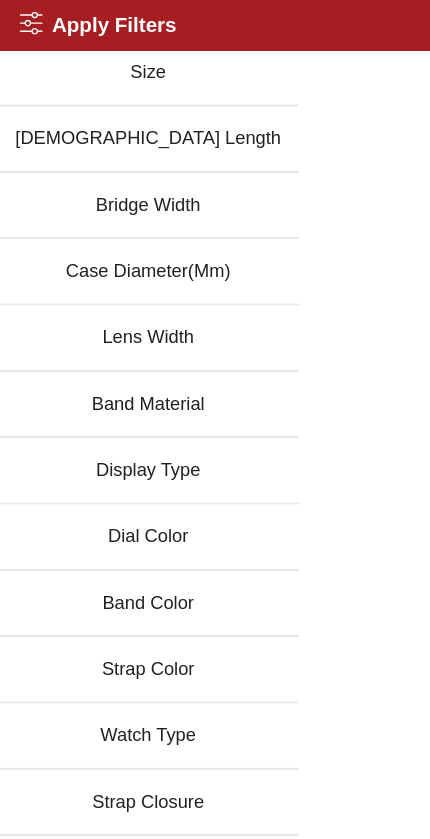 click on "Band Material" at bounding box center (132, 354) 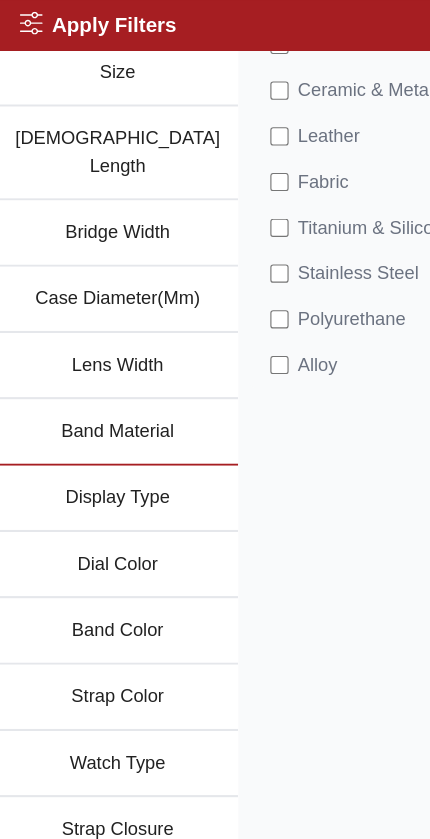 click on "Leather" at bounding box center [324, 119] 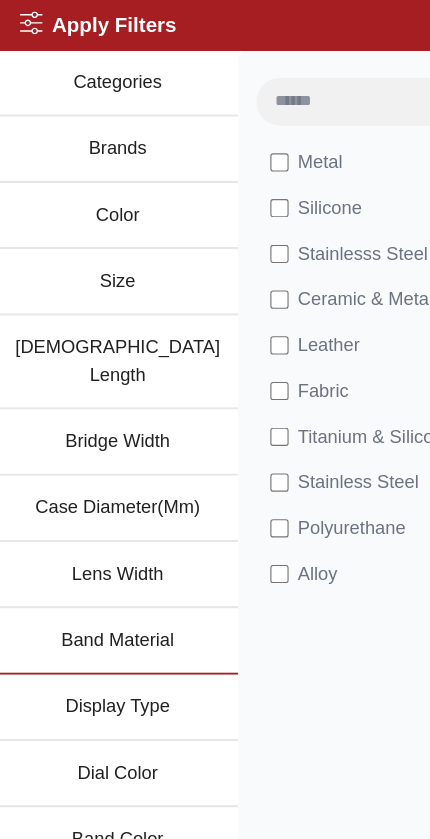 scroll, scrollTop: 0, scrollLeft: 0, axis: both 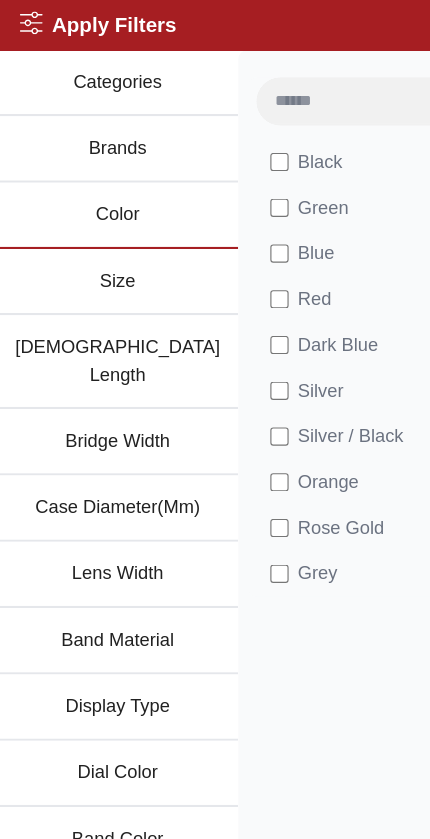 click on "Black" at bounding box center (403, 142) 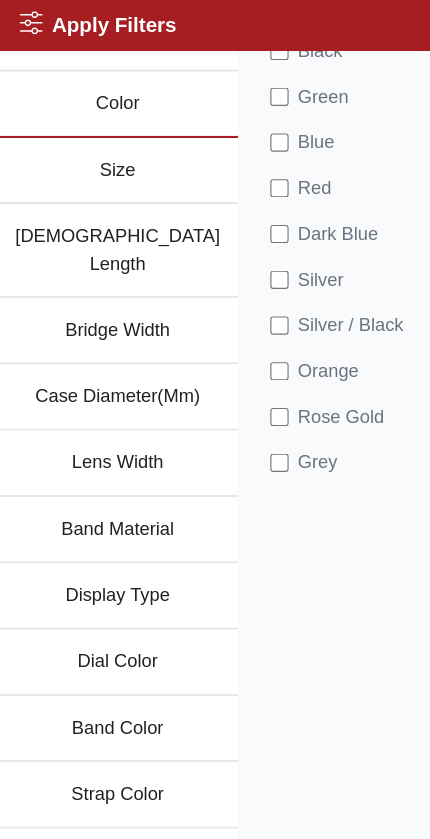 scroll, scrollTop: 118, scrollLeft: 0, axis: vertical 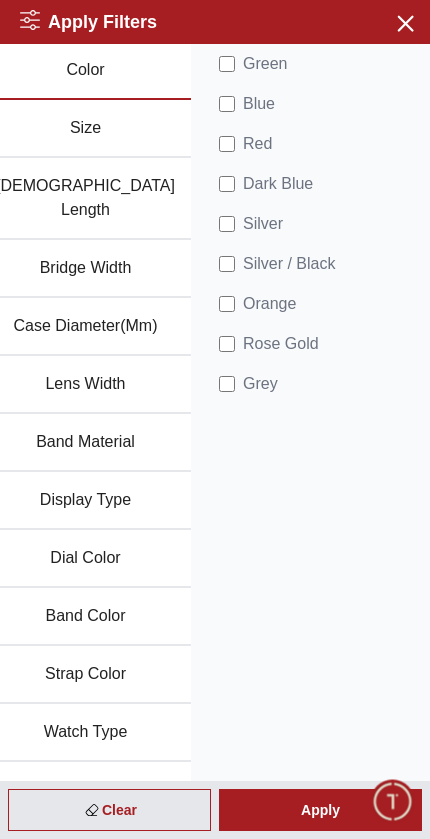 click on "Apply" at bounding box center (320, 810) 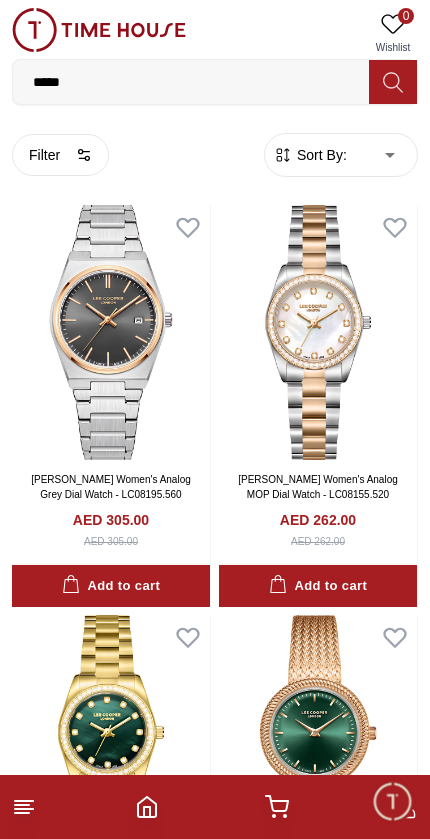 click on "100% Genuine products with International Warranty Shop From [GEOGRAPHIC_DATA] | العربية |  Currency   | 0 Wishlist ***** Trending Searches 1200 Police Casio Women [PERSON_NAME] [PERSON_NAME] hills Watch 2100 Seiko [PERSON_NAME] Top Brands Quantum Carlton Astro CITIZEN Help Our Stores My Account 0 Wishlist My Bag Home    Filter By Clear Brands Quantum [PERSON_NAME] Slazenger [PERSON_NAME] Ecstacy Tornado CASIO CITIZEN GUESS ORIENT [PERSON_NAME] Police CERRUTI 1881 G-Shock [PERSON_NAME] Accessories Color Black Green Blue Red Dark Blue Silver Silver / Black Orange Rose Gold Grey White Mop White White / Rose Gold Silver / Silver Dark Blue / Silver Silver / Gold Silver / Rose Gold Black / Black Black / Silver Black / Rose Gold Gold Yellow Dark Green Brown White / Silver Light Blue Black /Rose Gold Black /Grey Black /Red Black /Black Black / Rose Gold / Black Rose Gold / Black Rose Gold / Black / Black White Mop / Silver Blue / Rose Gold Pink Green /Silver Purple Silver Silver Silver / Blue Black  / Rose Gold Green / Green Titanum" at bounding box center (215, 2250) 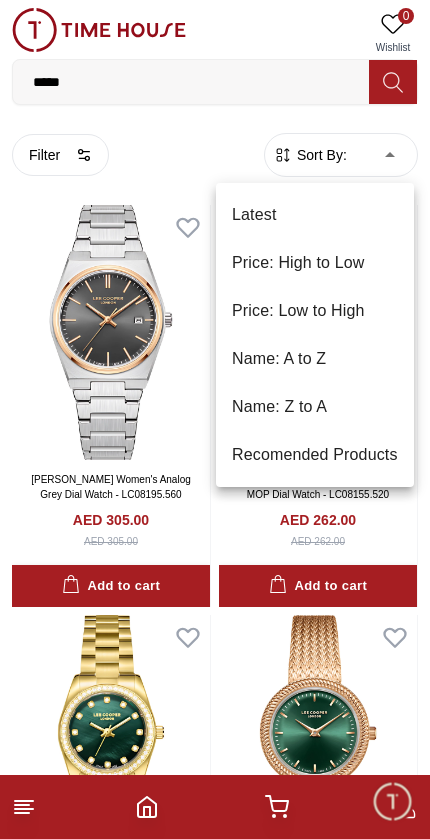 click on "Price: Low to High" at bounding box center (315, 311) 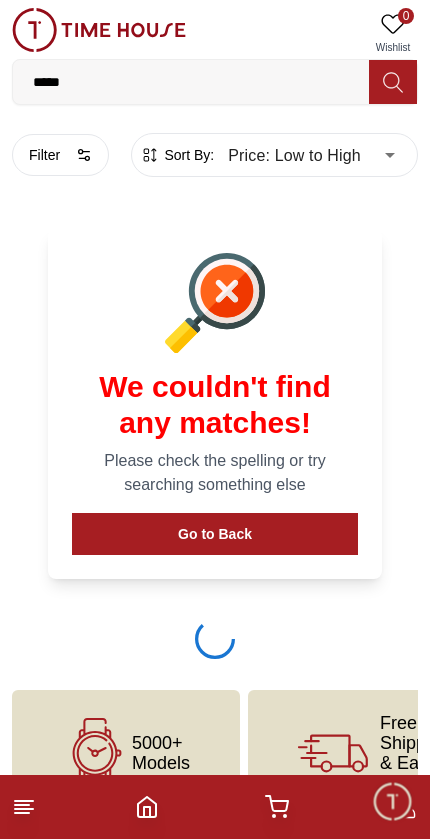 type on "*" 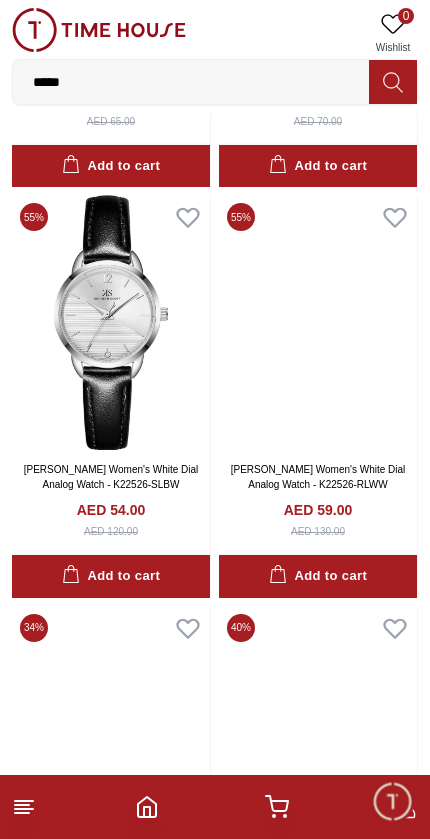 scroll, scrollTop: 419, scrollLeft: 0, axis: vertical 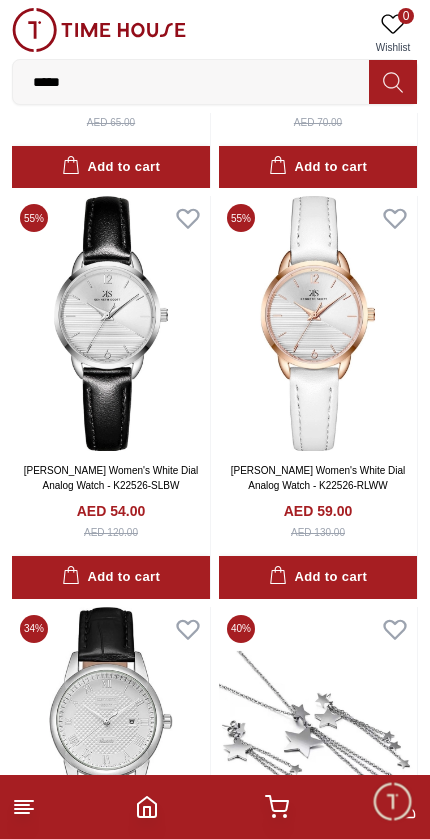 click at bounding box center [392, 801] 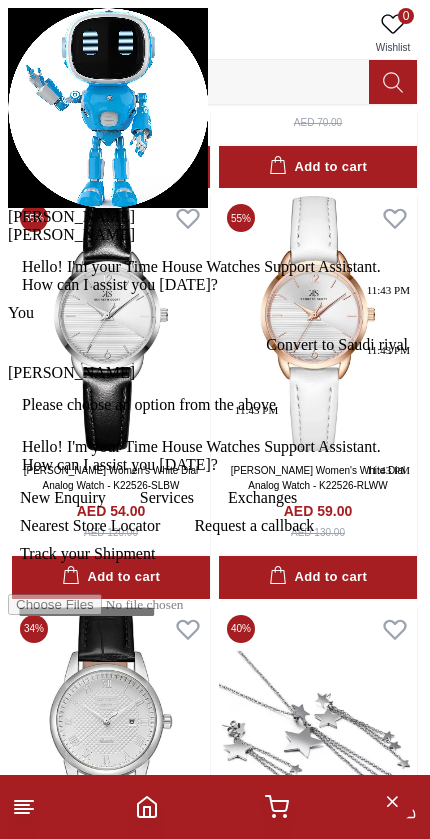 click on "[PERSON_NAME]" at bounding box center [215, 117] 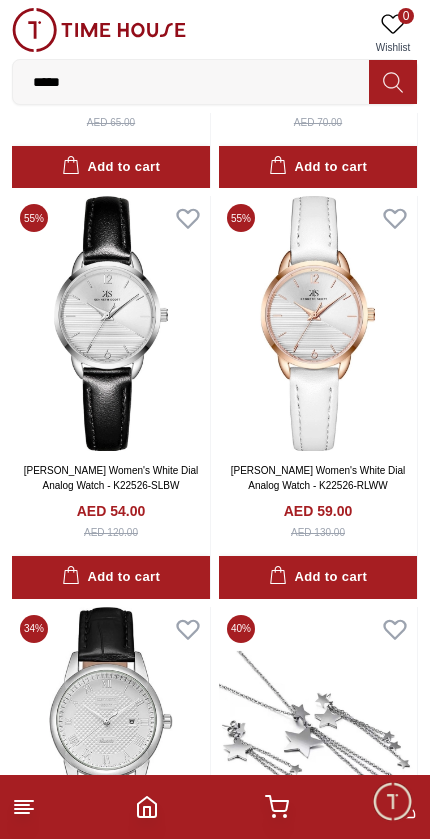click 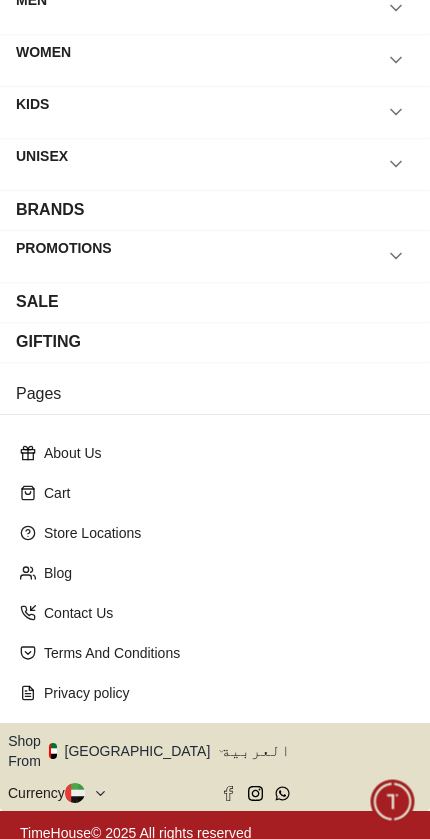 scroll, scrollTop: 94, scrollLeft: 0, axis: vertical 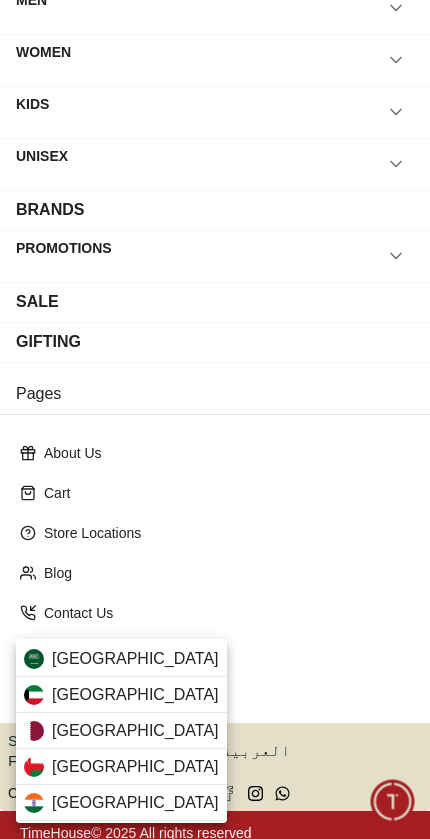 click on "[GEOGRAPHIC_DATA]" at bounding box center [121, 659] 